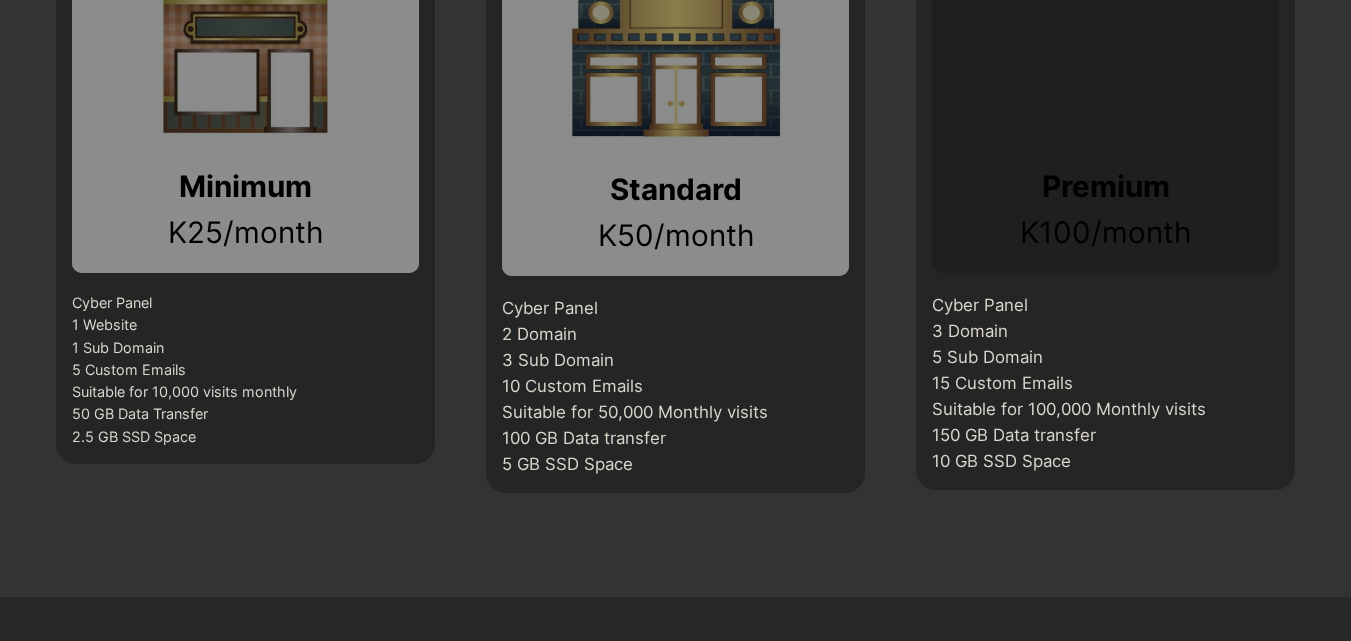 scroll, scrollTop: 1400, scrollLeft: 0, axis: vertical 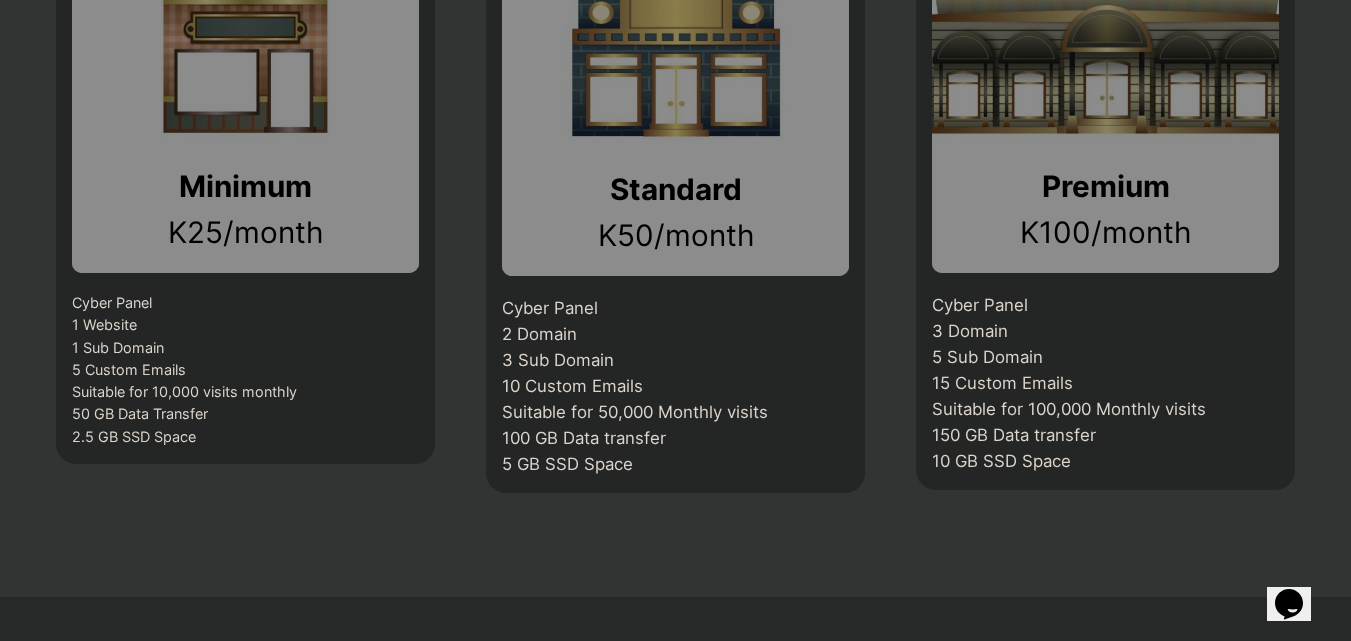 click on "Minimum K25/month
Cyber Panel 1 Website 1 Sub Domain 5 Custom Emails Suitable for 10,000 visits monthly 50 GB Data Transfer 2.5 GB SSD Space" at bounding box center [245, 160] 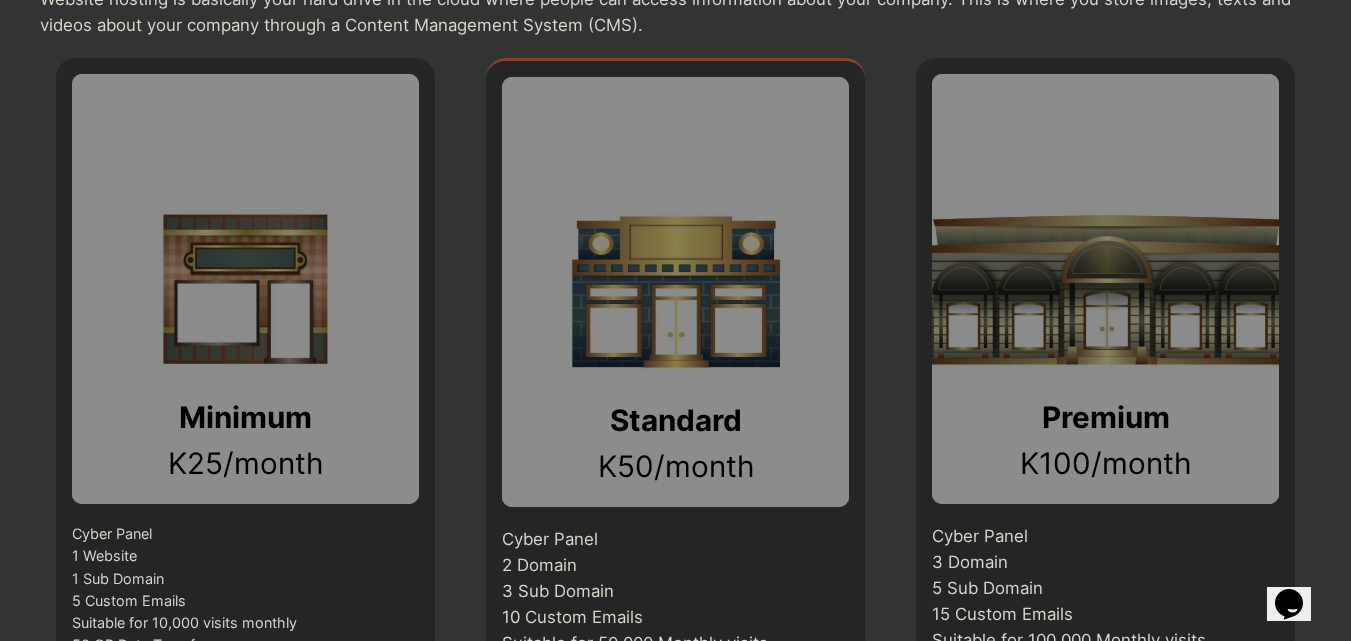 scroll, scrollTop: 1100, scrollLeft: 0, axis: vertical 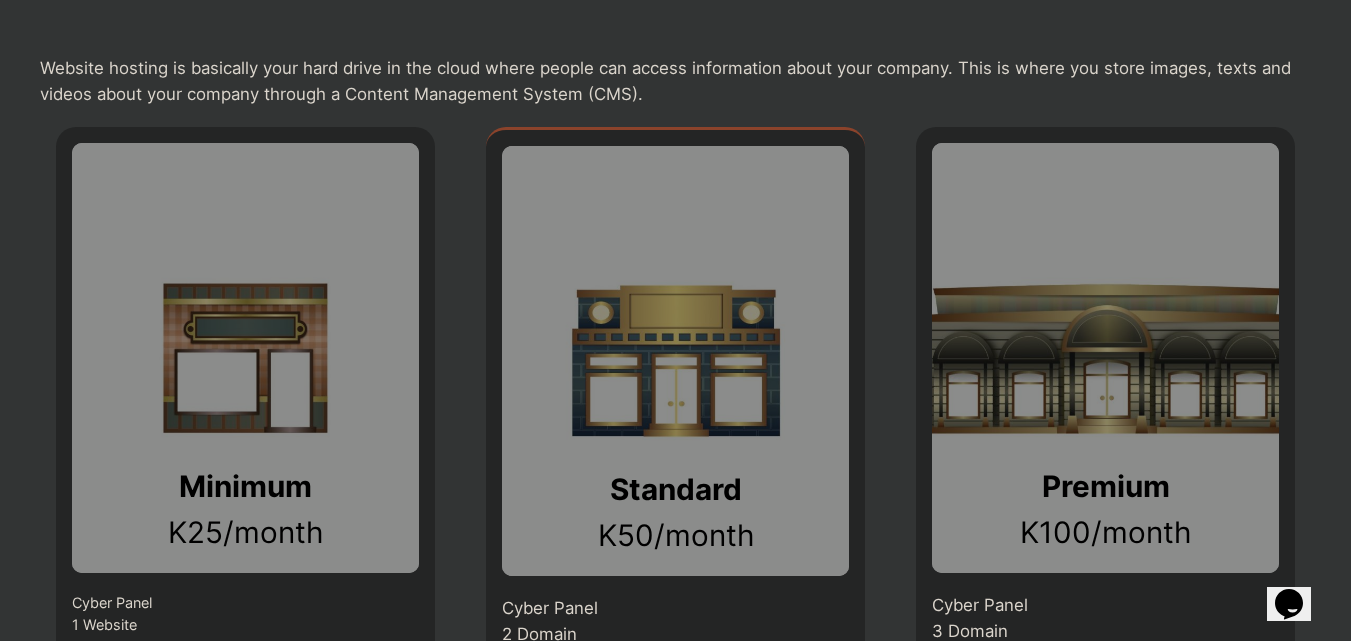 click on "Website hosting is basically your hard drive in the cloud where people can access information about your company. This is where you store images, texts and videos about your company through a Content Management System (CMS)." at bounding box center (675, 81) 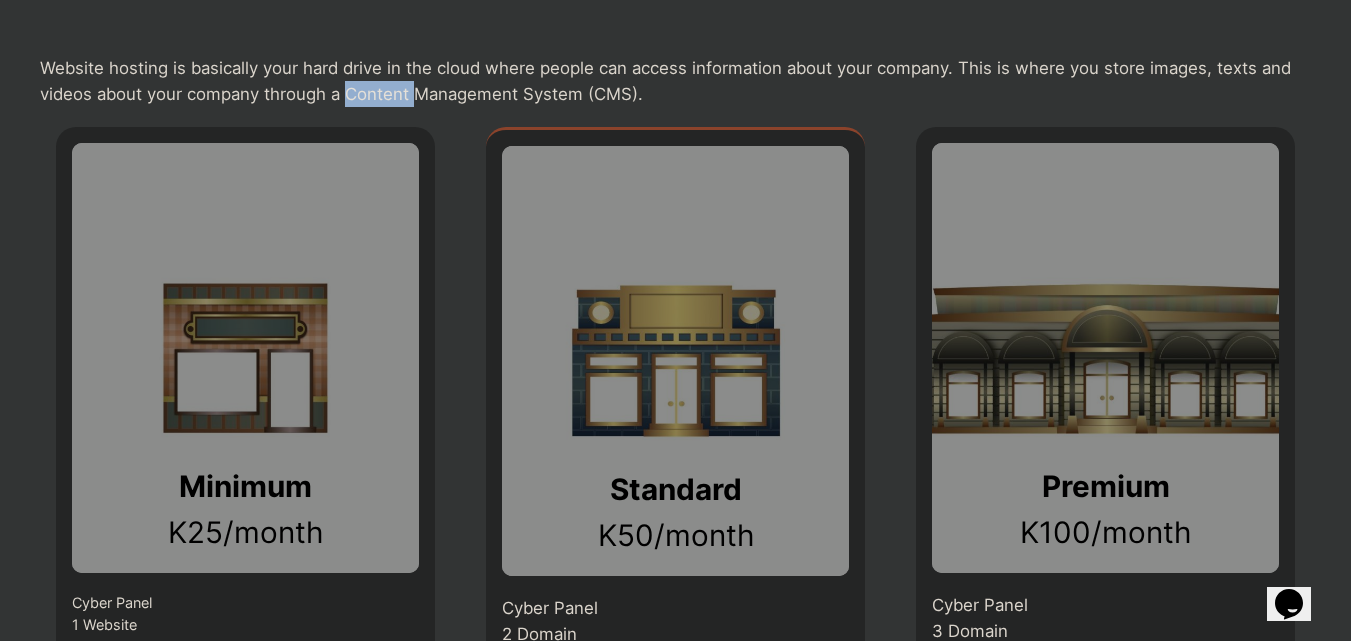 click on "Website hosting is basically your hard drive in the cloud where people can access information about your company. This is where you store images, texts and videos about your company through a Content Management System (CMS)." at bounding box center [675, 81] 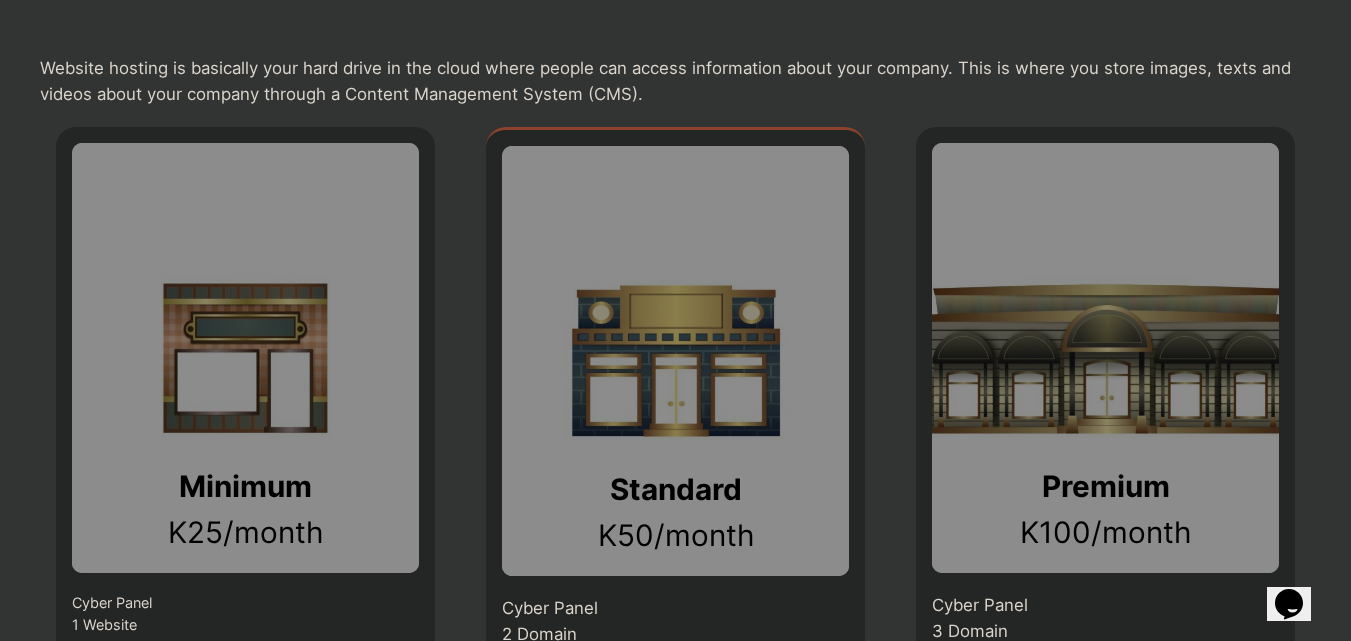 drag, startPoint x: 635, startPoint y: 291, endPoint x: 635, endPoint y: 359, distance: 68 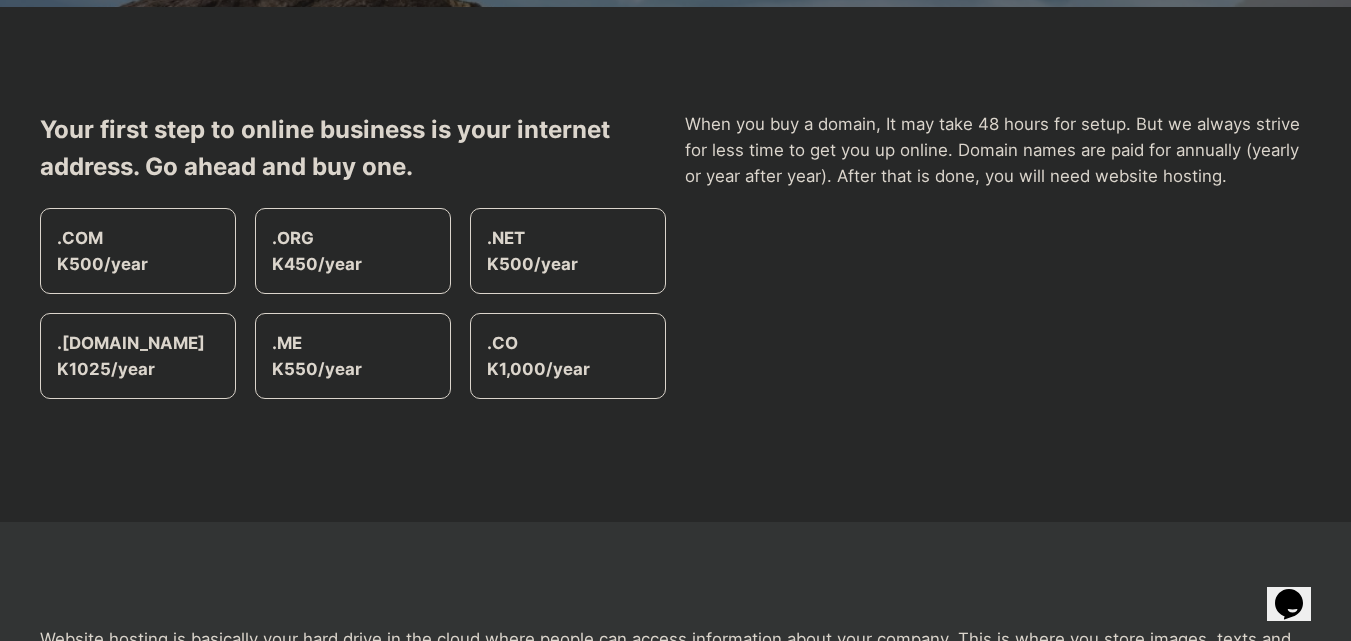 scroll, scrollTop: 0, scrollLeft: 0, axis: both 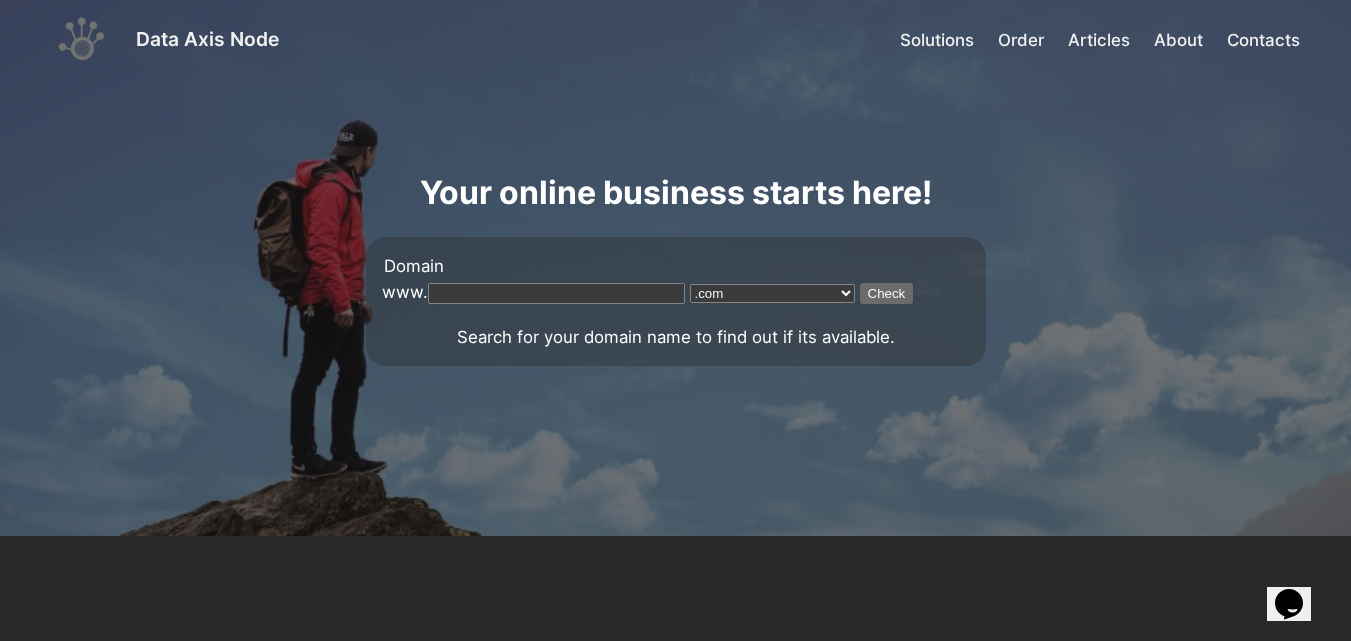 drag, startPoint x: 633, startPoint y: 81, endPoint x: 893, endPoint y: 81, distance: 260 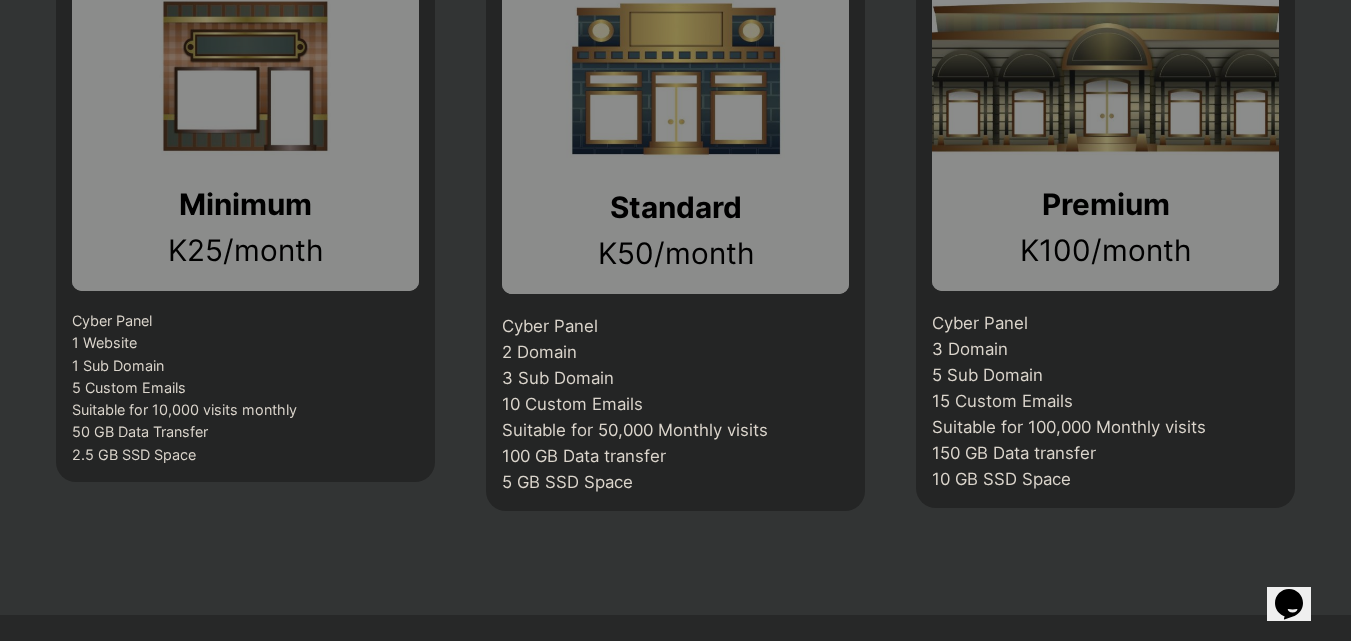 scroll, scrollTop: 1400, scrollLeft: 0, axis: vertical 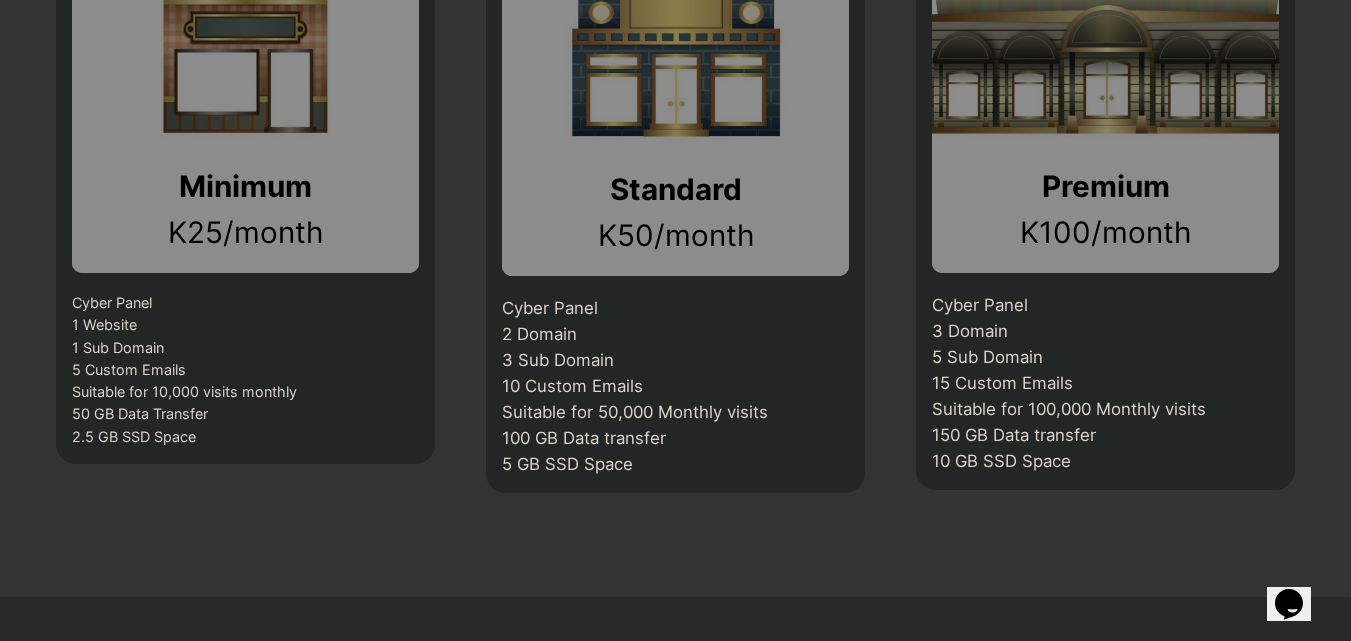 click on "Cyber Panel 1 Website 1 Sub Domain 5 Custom Emails Suitable for 10,000 visits monthly 50 GB Data Transfer 2.5 GB SSD Space" at bounding box center (245, 370) 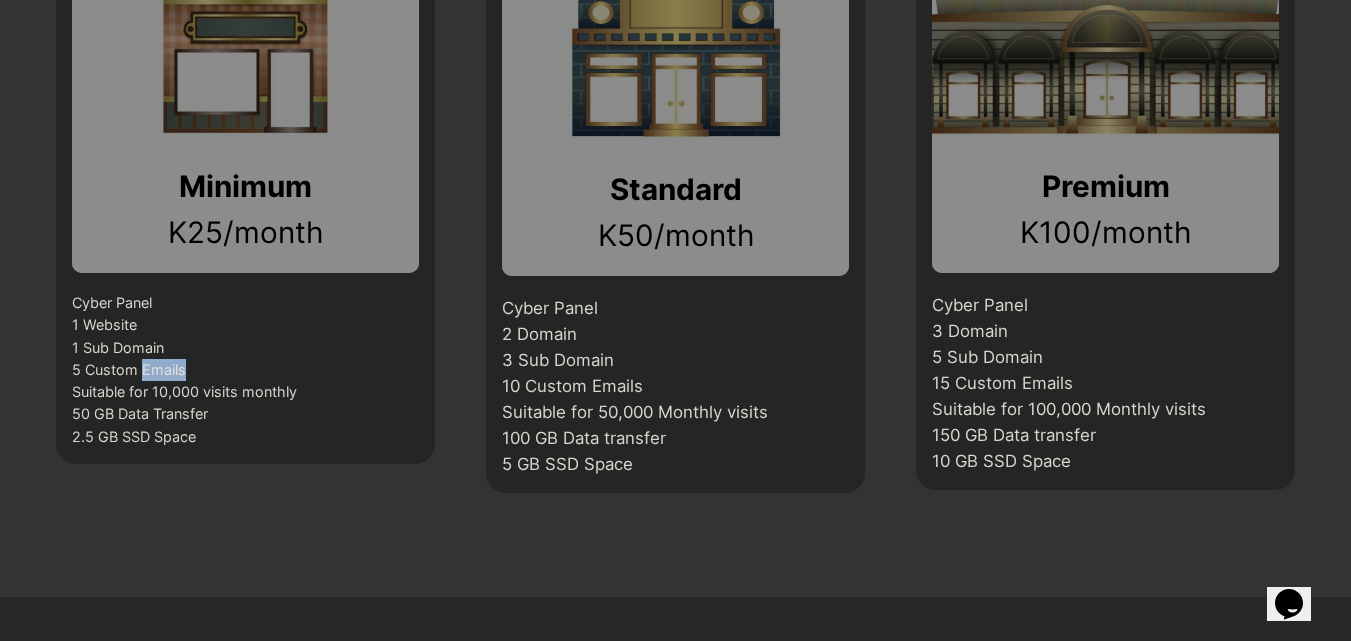 click on "Cyber Panel 1 Website 1 Sub Domain 5 Custom Emails Suitable for 10,000 visits monthly 50 GB Data Transfer 2.5 GB SSD Space" at bounding box center (245, 370) 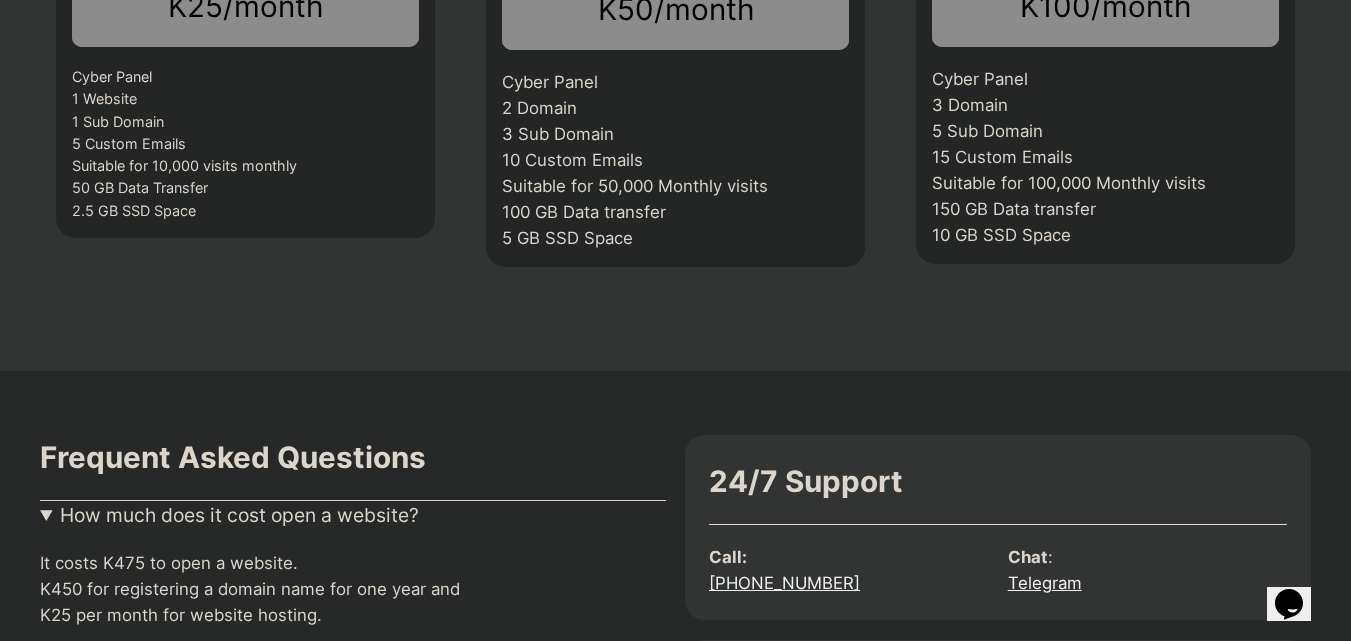 scroll, scrollTop: 1600, scrollLeft: 0, axis: vertical 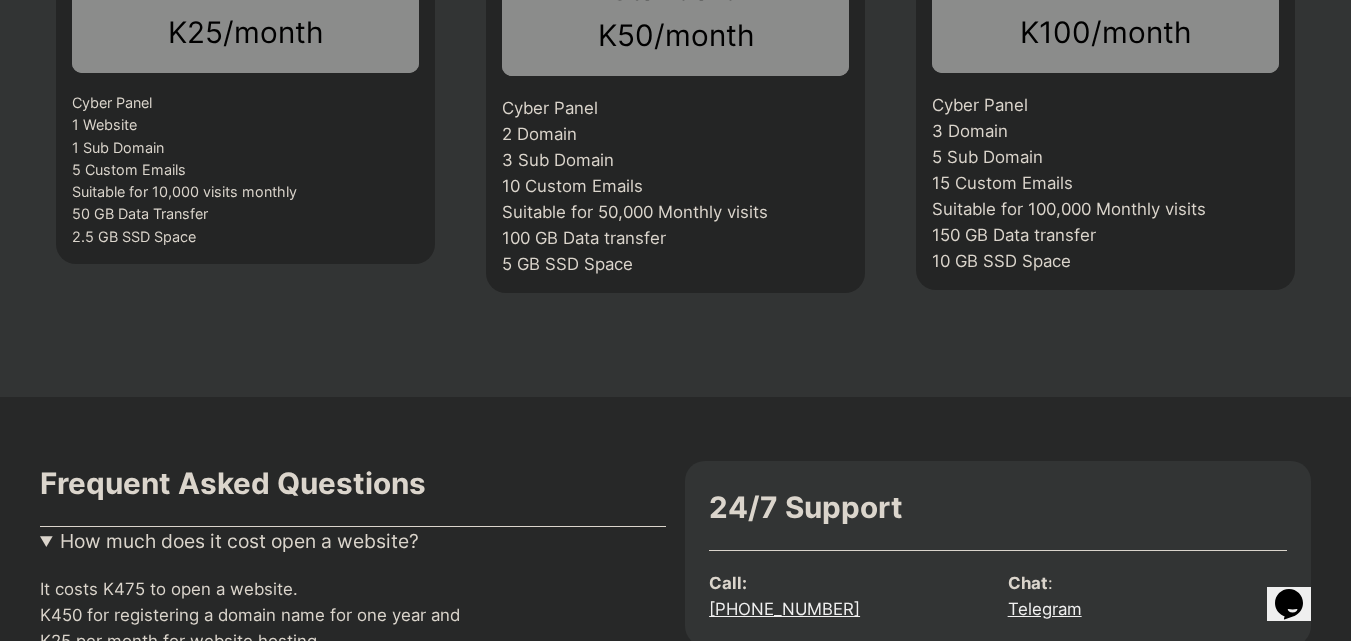 click on "Cyber Panel 2 Domain 3 Sub Domain 10 Custom Emails Suitable for 50,000 Monthly visits 100 GB Data transfer 5 GB SSD Space" at bounding box center [675, 186] 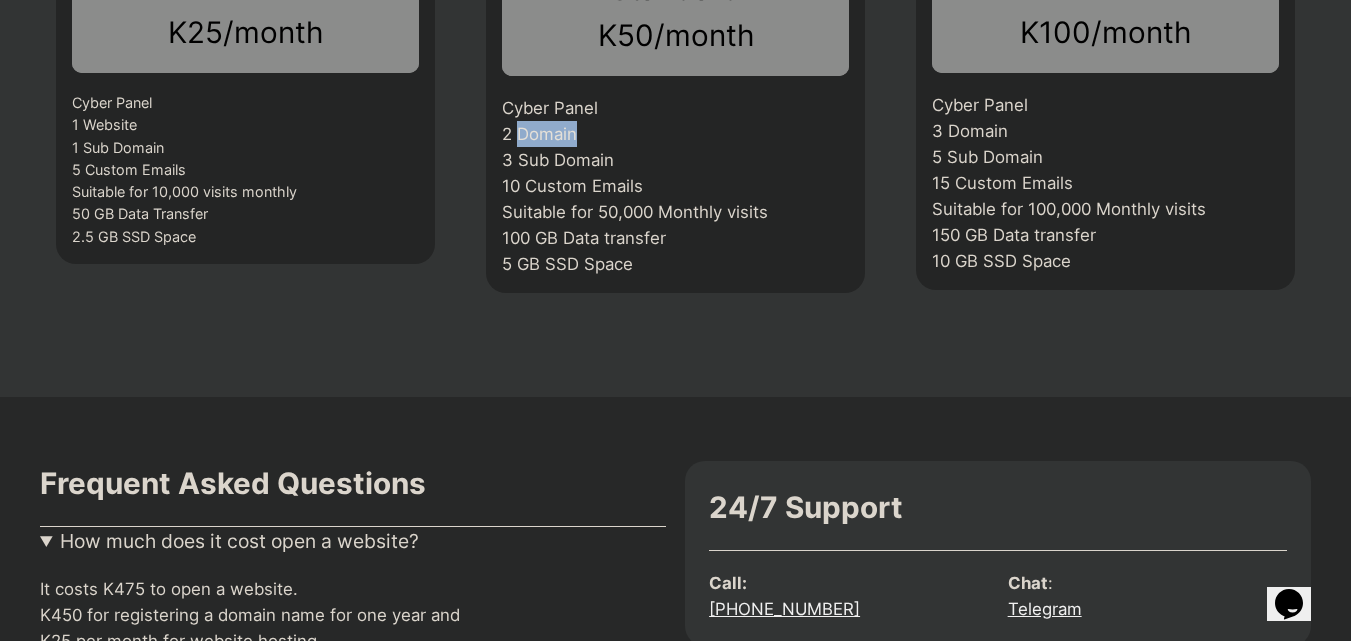 click on "Cyber Panel 2 Domain 3 Sub Domain 10 Custom Emails Suitable for 50,000 Monthly visits 100 GB Data transfer 5 GB SSD Space" at bounding box center (675, 186) 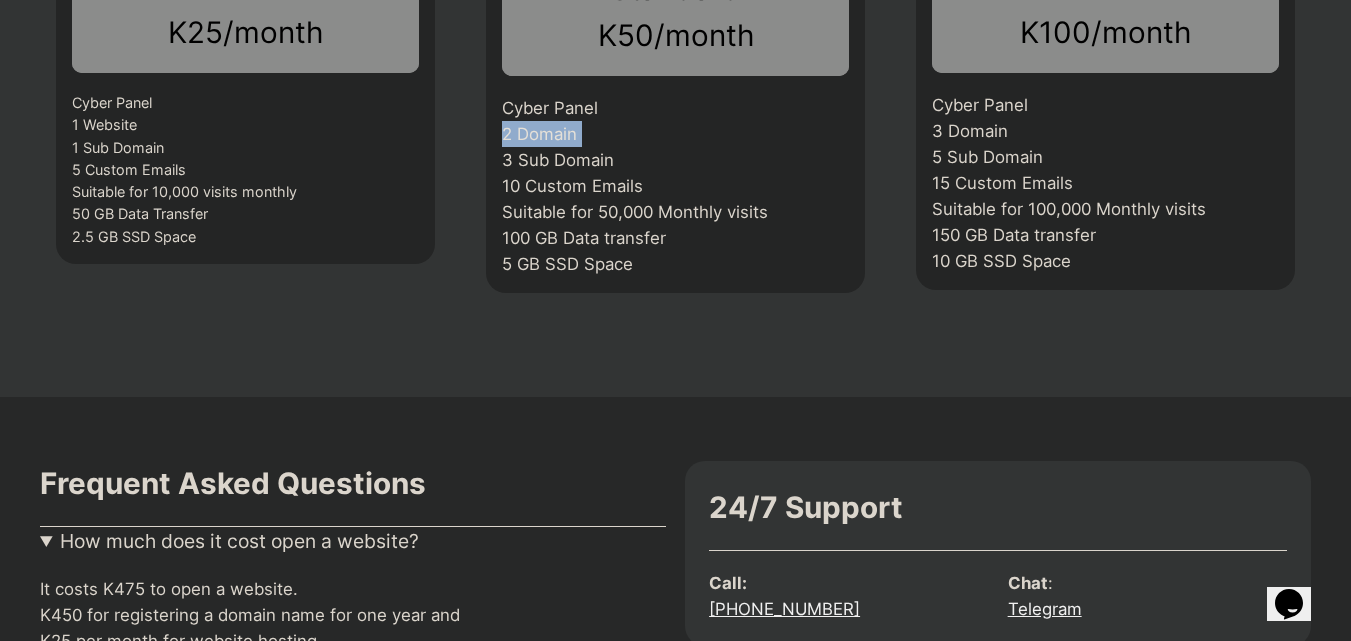 click on "Cyber Panel 2 Domain 3 Sub Domain 10 Custom Emails Suitable for 50,000 Monthly visits 100 GB Data transfer 5 GB SSD Space" at bounding box center [675, 186] 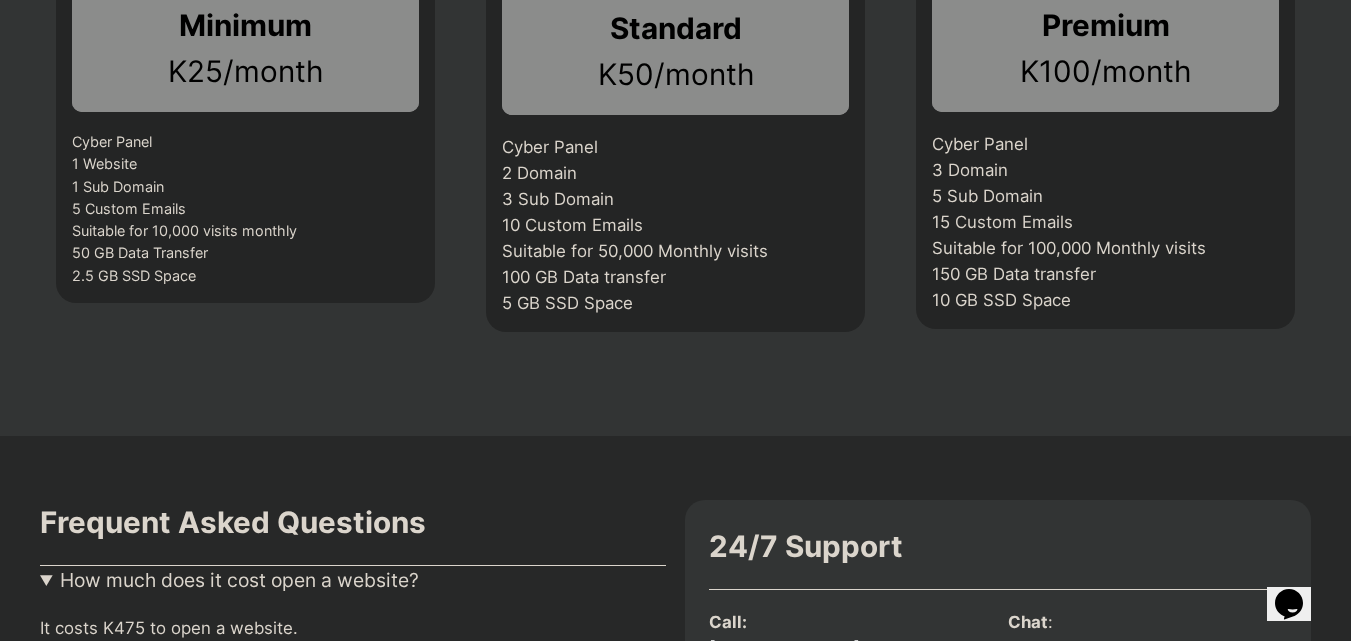 scroll, scrollTop: 1600, scrollLeft: 0, axis: vertical 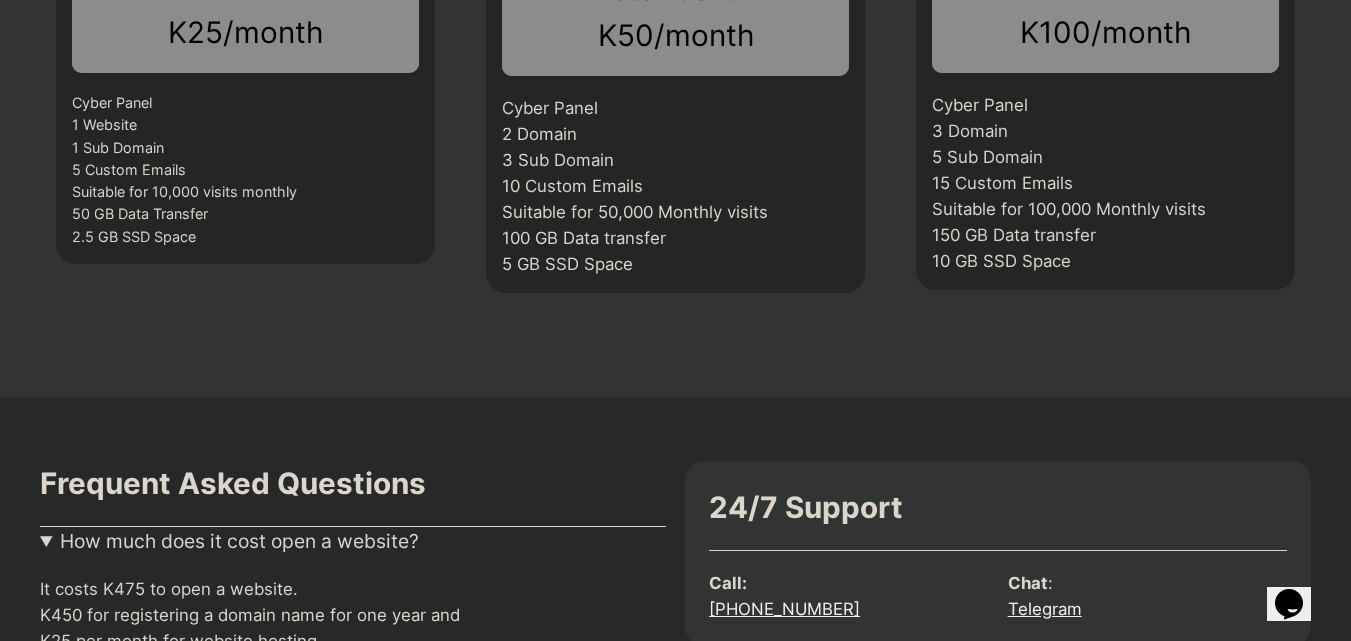click on "Website hosting is basically your hard drive in the cloud where people can access information about your company. This is where you store images, texts and videos about your company through a Content Management System (CMS).
Minimum K25/month
Cyber Panel 1 Website 1 Sub Domain 5 Custom Emails Suitable for 10,000 visits monthly 50 GB Data Transfer 2.5 GB SSD Space
Standard K50/month
Cyber Panel 2 Domain 3 Sub Domain 10 Custom Emails Suitable for 50,000 Monthly visits 100 GB Data transfer 5 GB SSD Space
Premium K100/month
Cyber Panel 3 Domain 5 Sub Domain 15 Custom Emails Suitable for 100,000 Monthly visits 150 GB Data transfer 10 GB SSD Space" at bounding box center (675, -76) 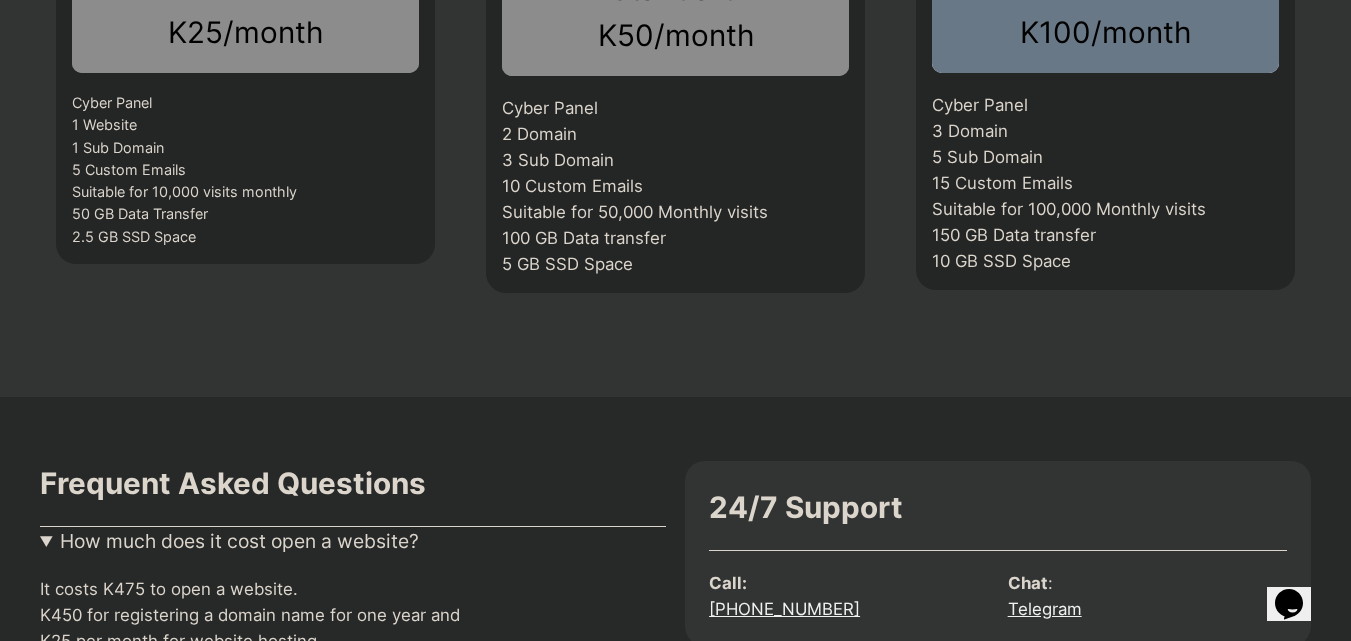 click on "Cyber Panel 2 Domain 3 Sub Domain 10 Custom Emails Suitable for 50,000 Monthly visits 100 GB Data transfer 5 GB SSD Space" at bounding box center (675, 186) 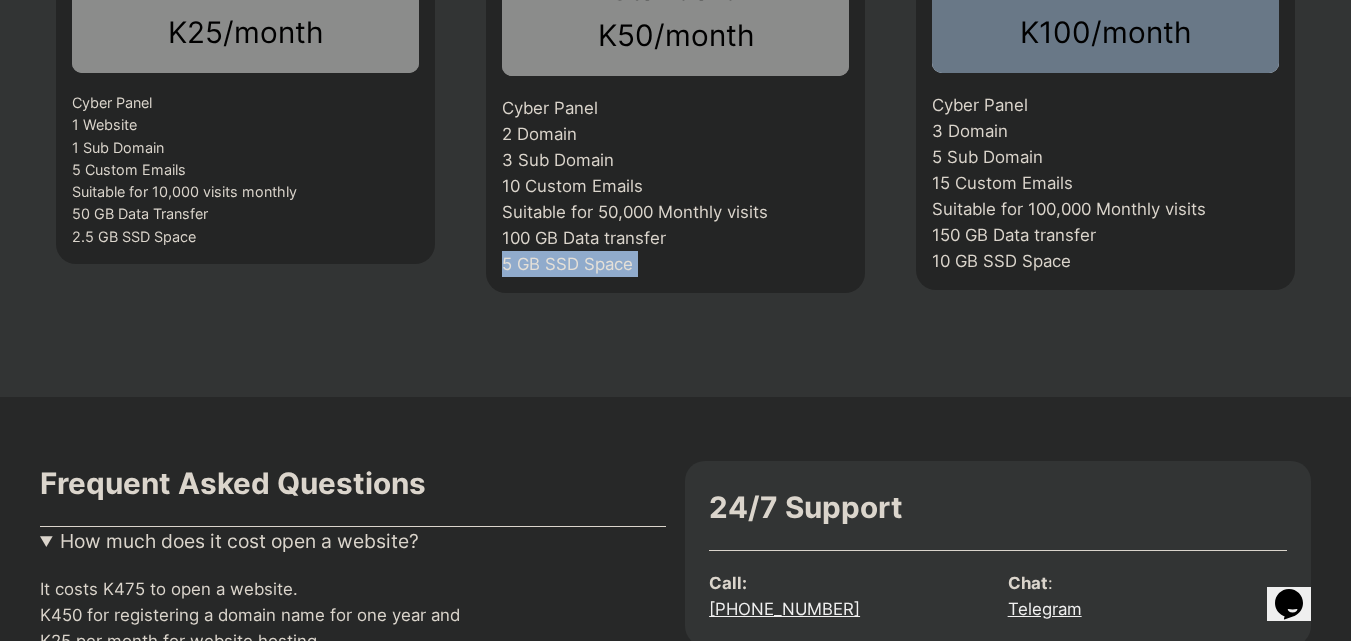 click on "Cyber Panel 2 Domain 3 Sub Domain 10 Custom Emails Suitable for 50,000 Monthly visits 100 GB Data transfer 5 GB SSD Space" at bounding box center [675, 186] 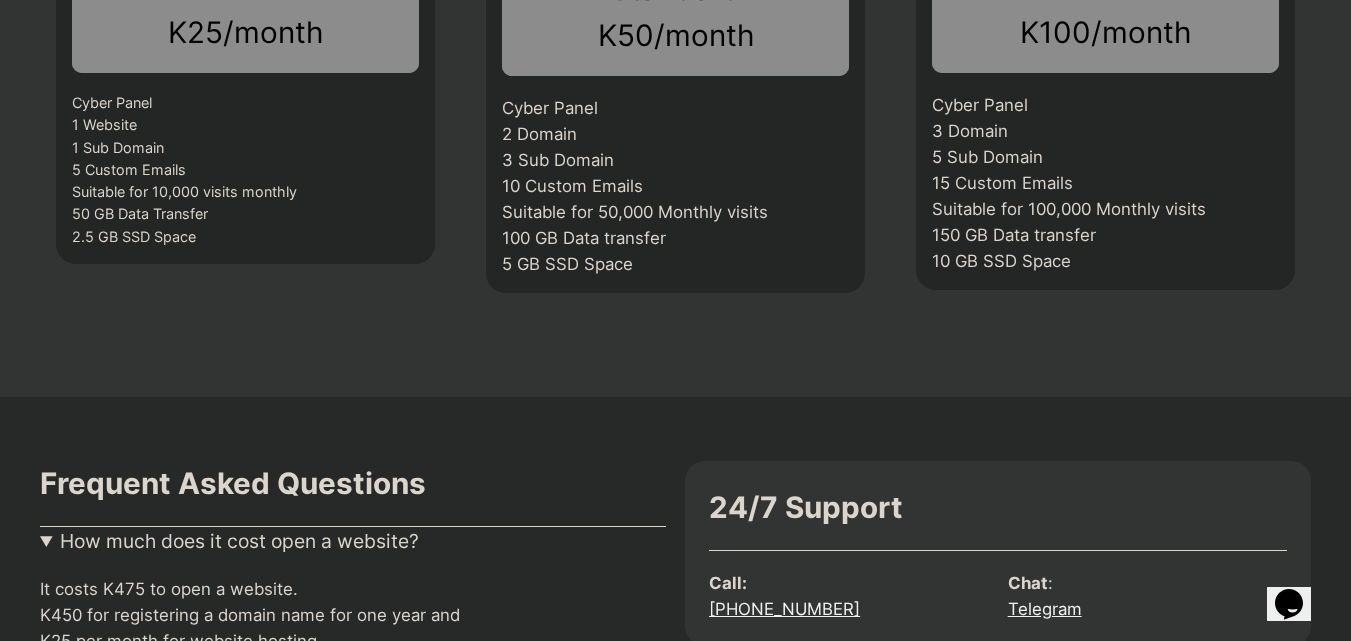 click on "Cyber Panel 2 Domain 3 Sub Domain 10 Custom Emails Suitable for 50,000 Monthly visits 100 GB Data transfer 5 GB SSD Space" at bounding box center (675, 186) 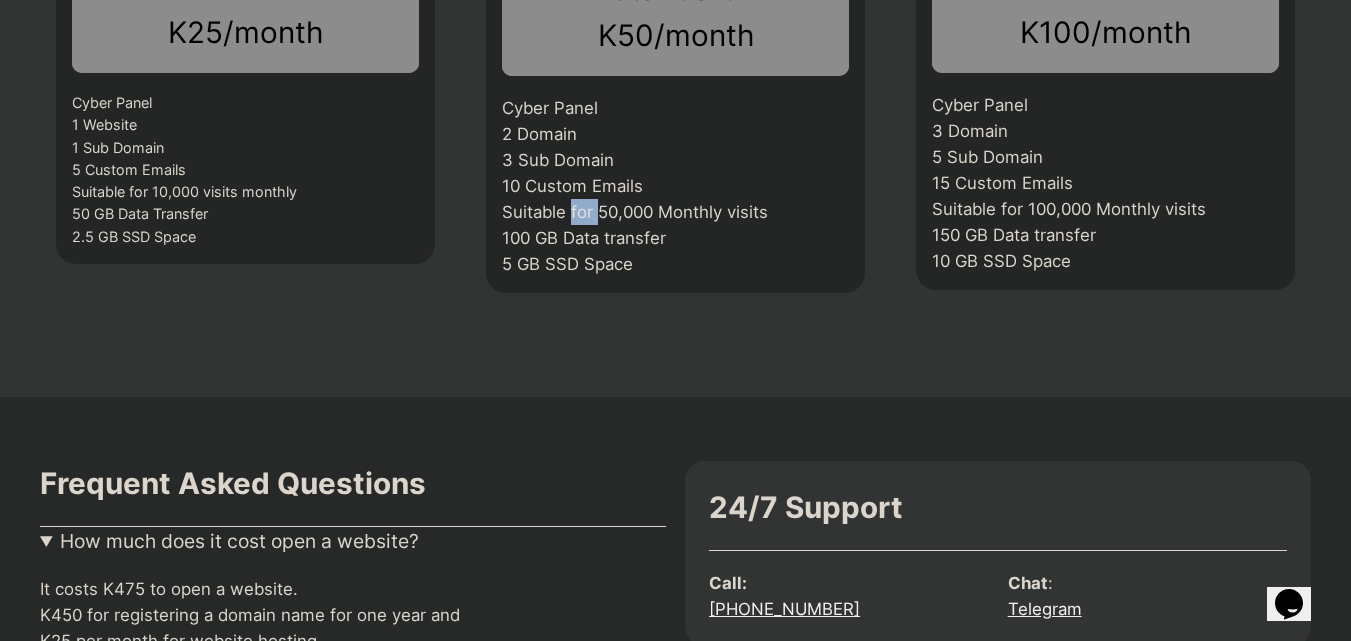 click on "Cyber Panel 2 Domain 3 Sub Domain 10 Custom Emails Suitable for 50,000 Monthly visits 100 GB Data transfer 5 GB SSD Space" at bounding box center (675, 186) 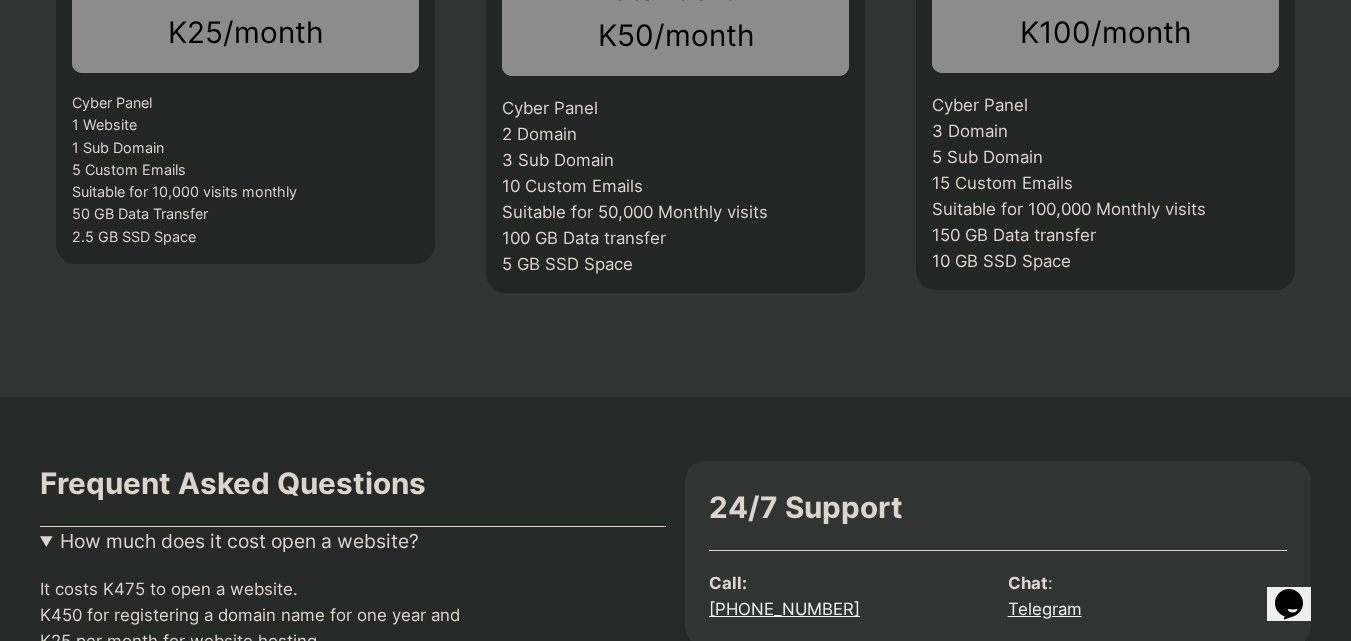 click on "Cyber Panel 2 Domain 3 Sub Domain 10 Custom Emails Suitable for 50,000 Monthly visits 100 GB Data transfer 5 GB SSD Space" at bounding box center [675, 186] 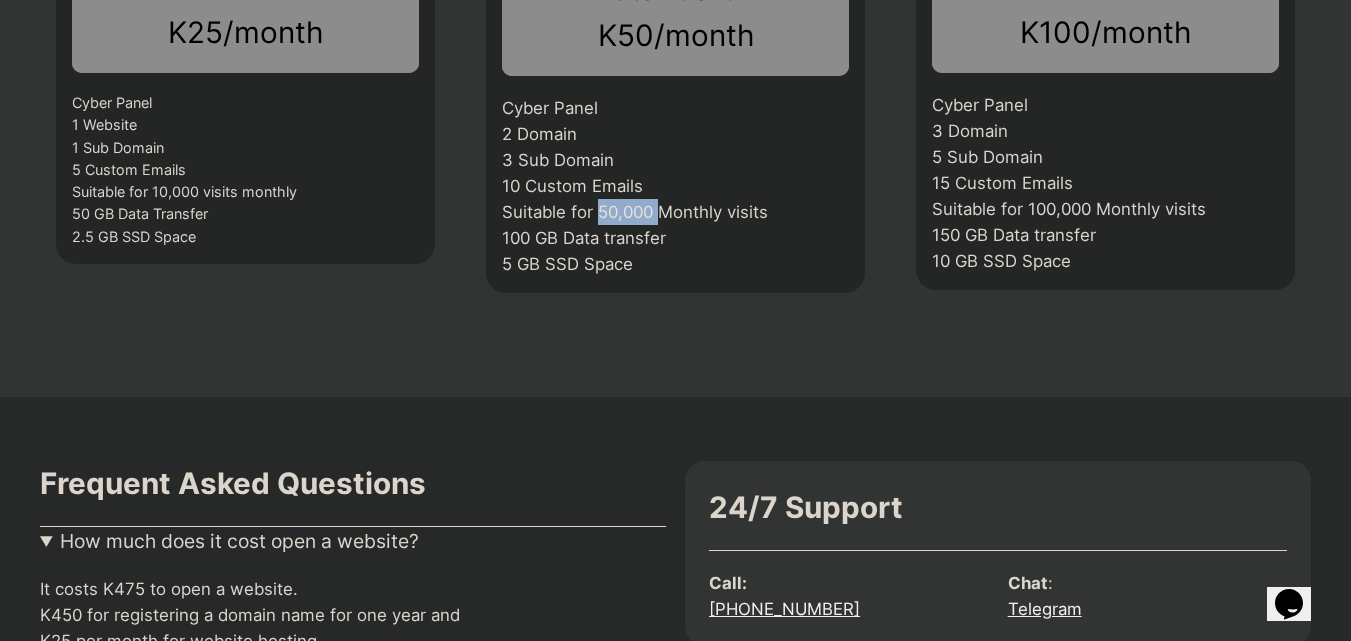 click on "Cyber Panel 2 Domain 3 Sub Domain 10 Custom Emails Suitable for 50,000 Monthly visits 100 GB Data transfer 5 GB SSD Space" at bounding box center [675, 186] 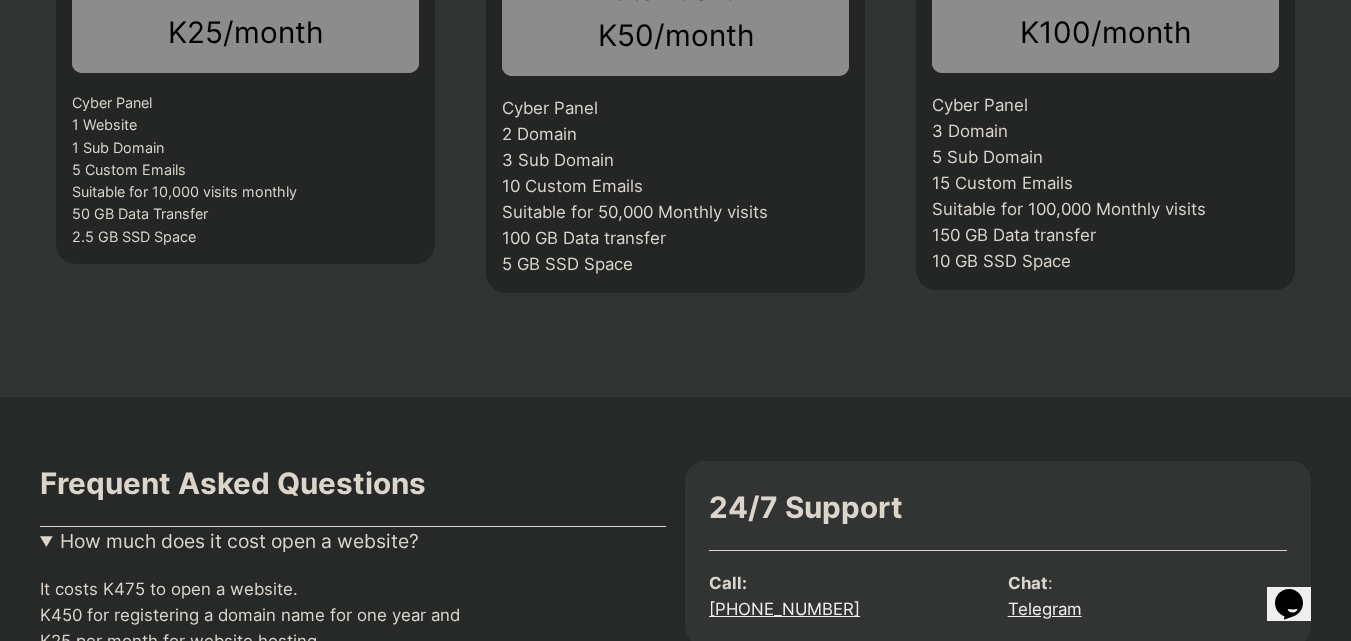click on "Cyber Panel 2 Domain 3 Sub Domain 10 Custom Emails Suitable for 50,000 Monthly visits 100 GB Data transfer 5 GB SSD Space" at bounding box center (675, 186) 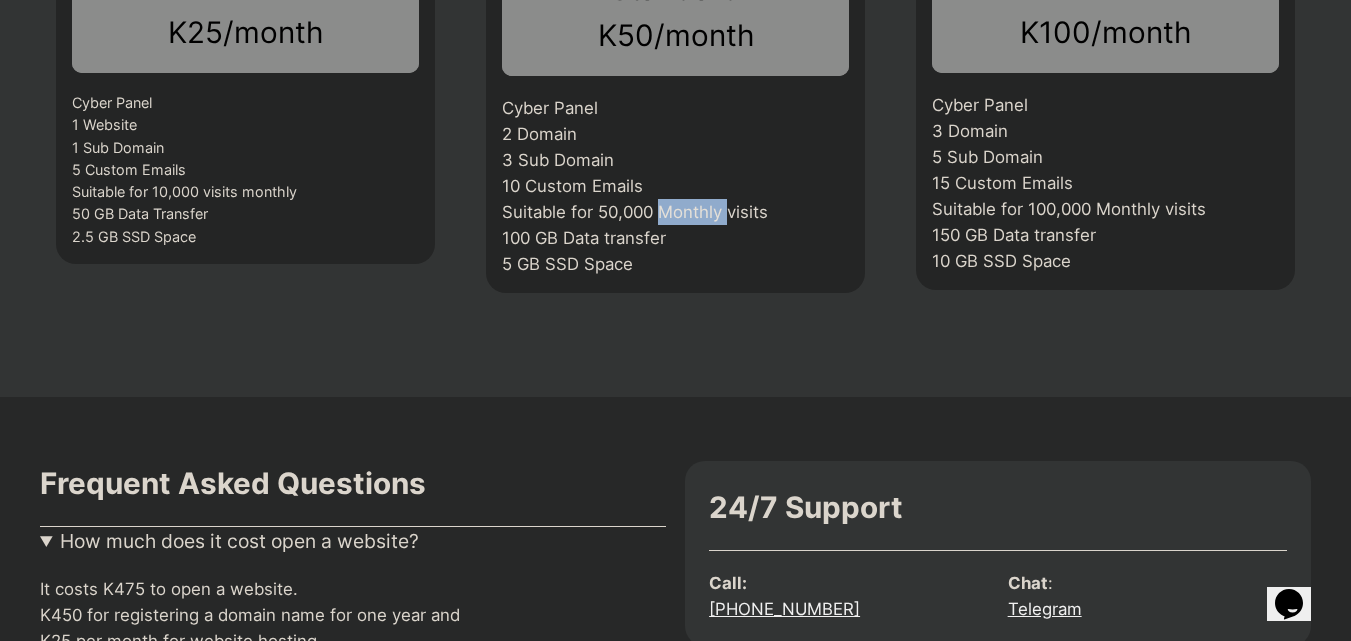 click on "Cyber Panel 2 Domain 3 Sub Domain 10 Custom Emails Suitable for 50,000 Monthly visits 100 GB Data transfer 5 GB SSD Space" at bounding box center (675, 186) 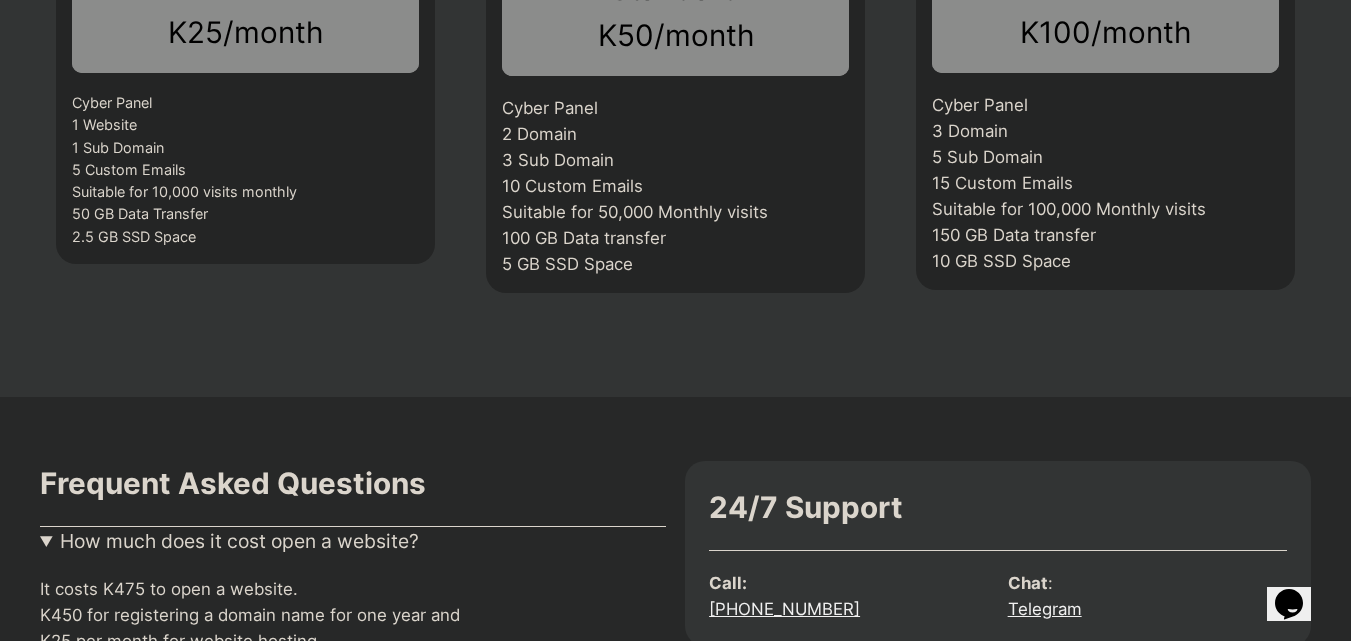 drag, startPoint x: 709, startPoint y: 216, endPoint x: 691, endPoint y: 217, distance: 18.027756 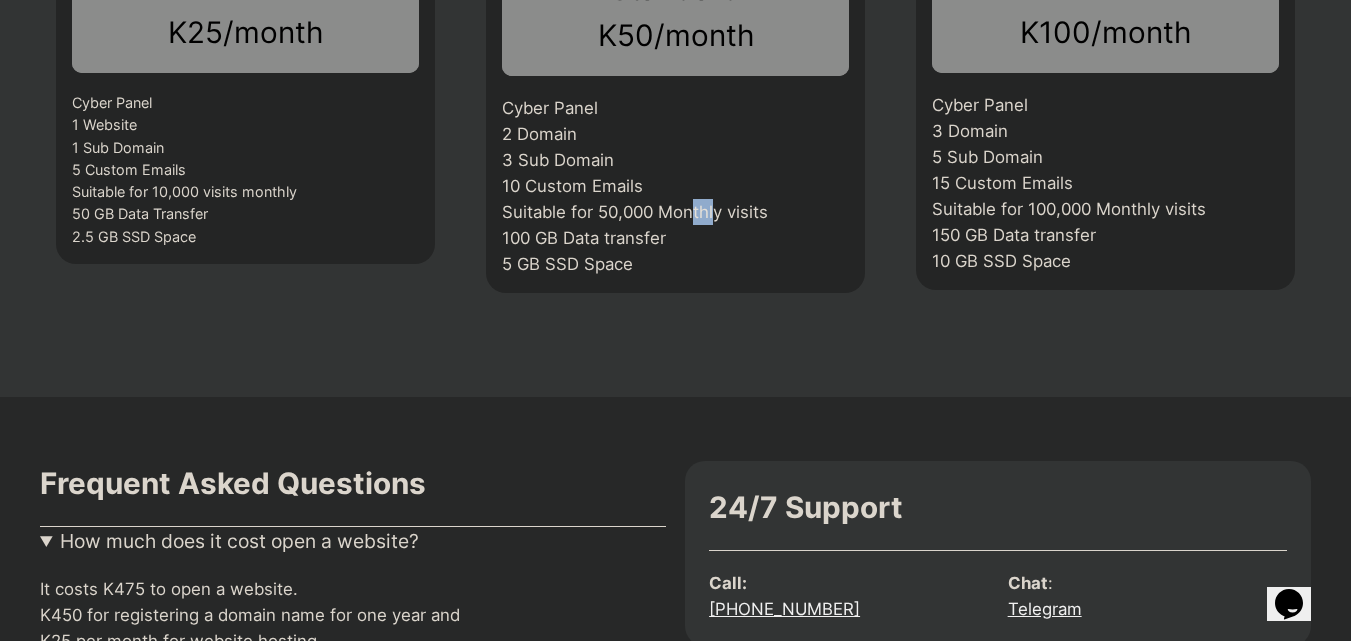 click on "Cyber Panel 2 Domain 3 Sub Domain 10 Custom Emails Suitable for 50,000 Monthly visits 100 GB Data transfer 5 GB SSD Space" at bounding box center (675, 186) 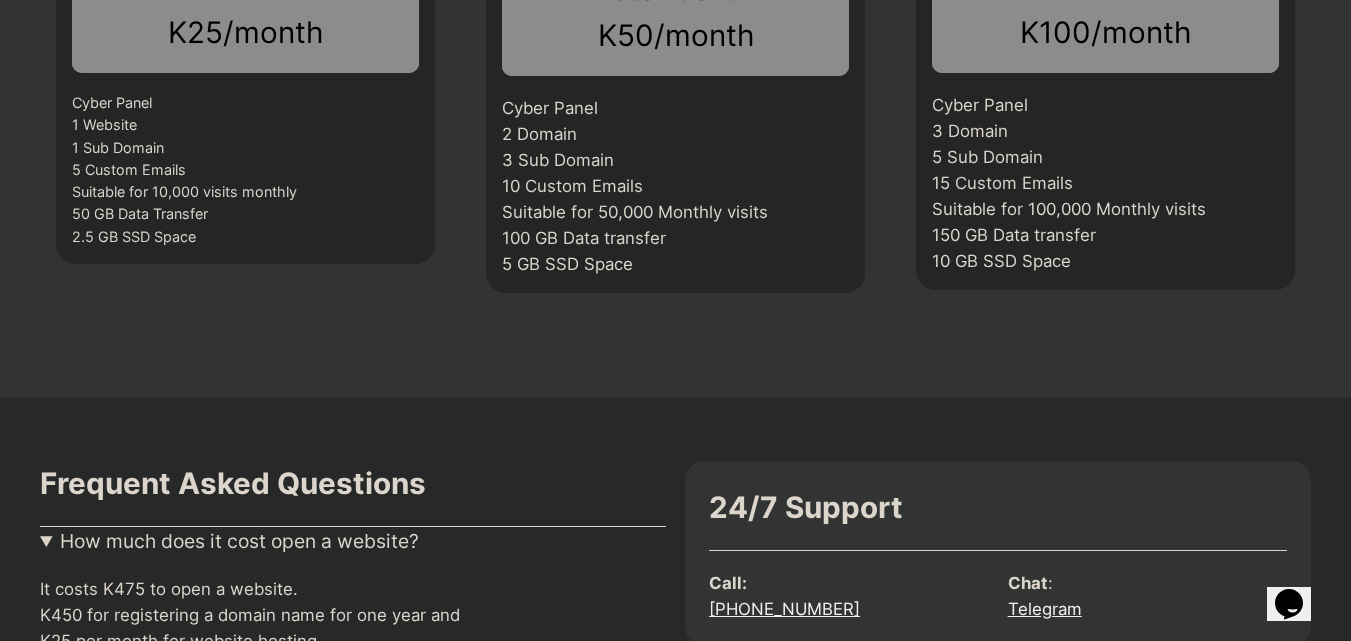 click on "Cyber Panel 2 Domain 3 Sub Domain 10 Custom Emails Suitable for 50,000 Monthly visits 100 GB Data transfer 5 GB SSD Space" at bounding box center (675, 186) 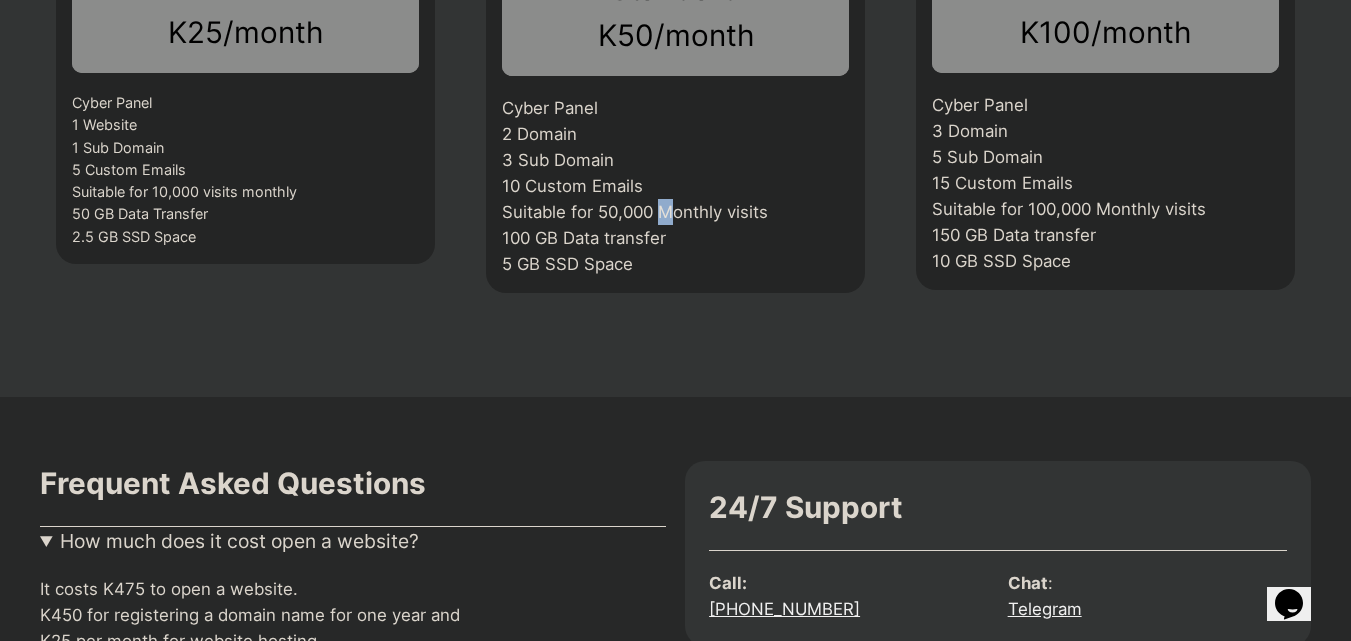 click on "Cyber Panel 2 Domain 3 Sub Domain 10 Custom Emails Suitable for 50,000 Monthly visits 100 GB Data transfer 5 GB SSD Space" at bounding box center [675, 186] 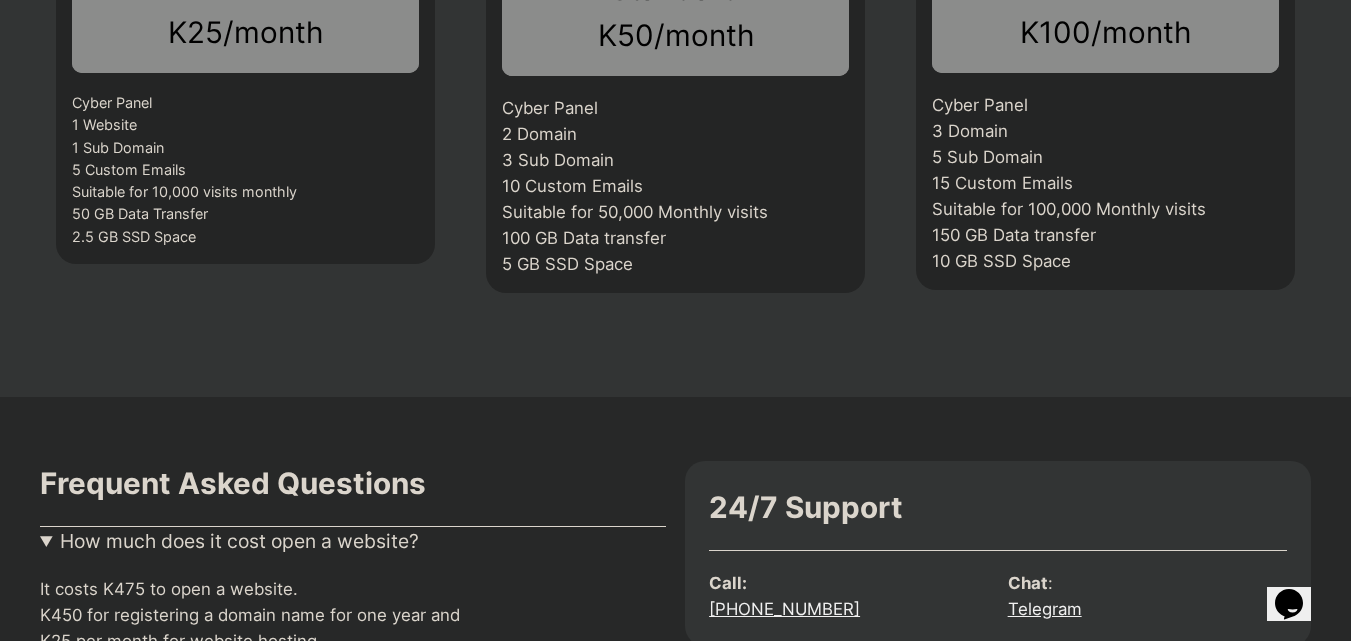 click on "Cyber Panel 2 Domain 3 Sub Domain 10 Custom Emails Suitable for 50,000 Monthly visits 100 GB Data transfer 5 GB SSD Space" at bounding box center [675, 186] 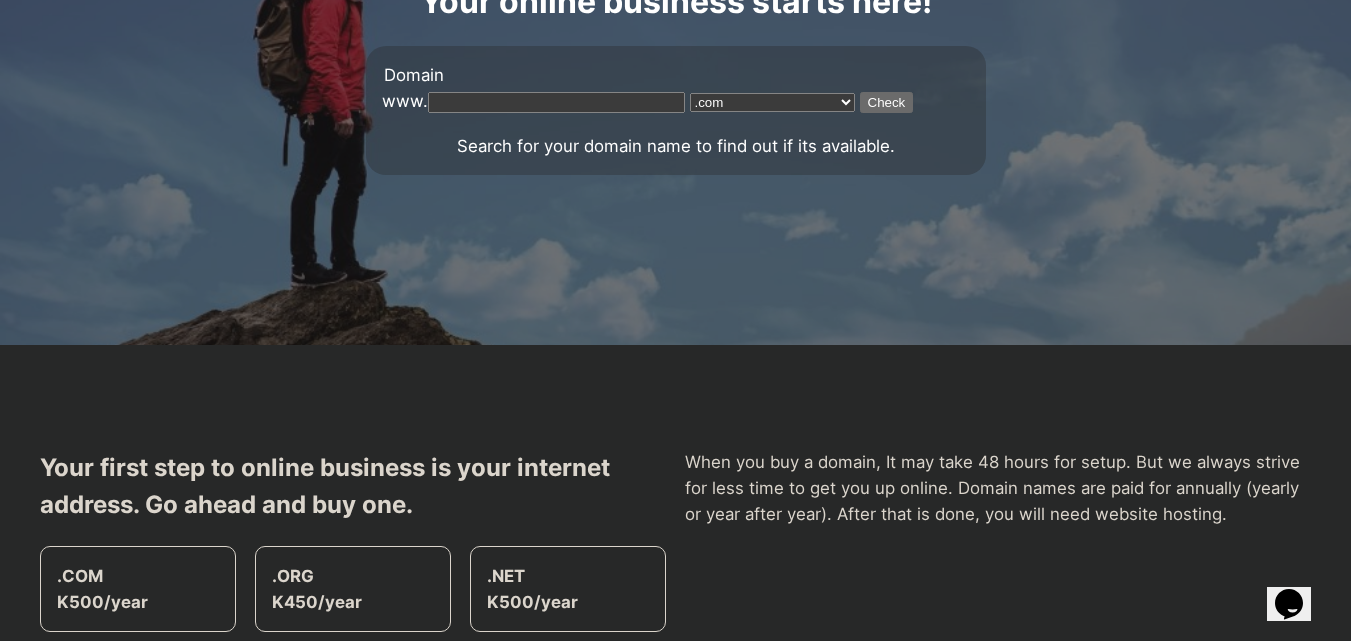 scroll, scrollTop: 0, scrollLeft: 0, axis: both 